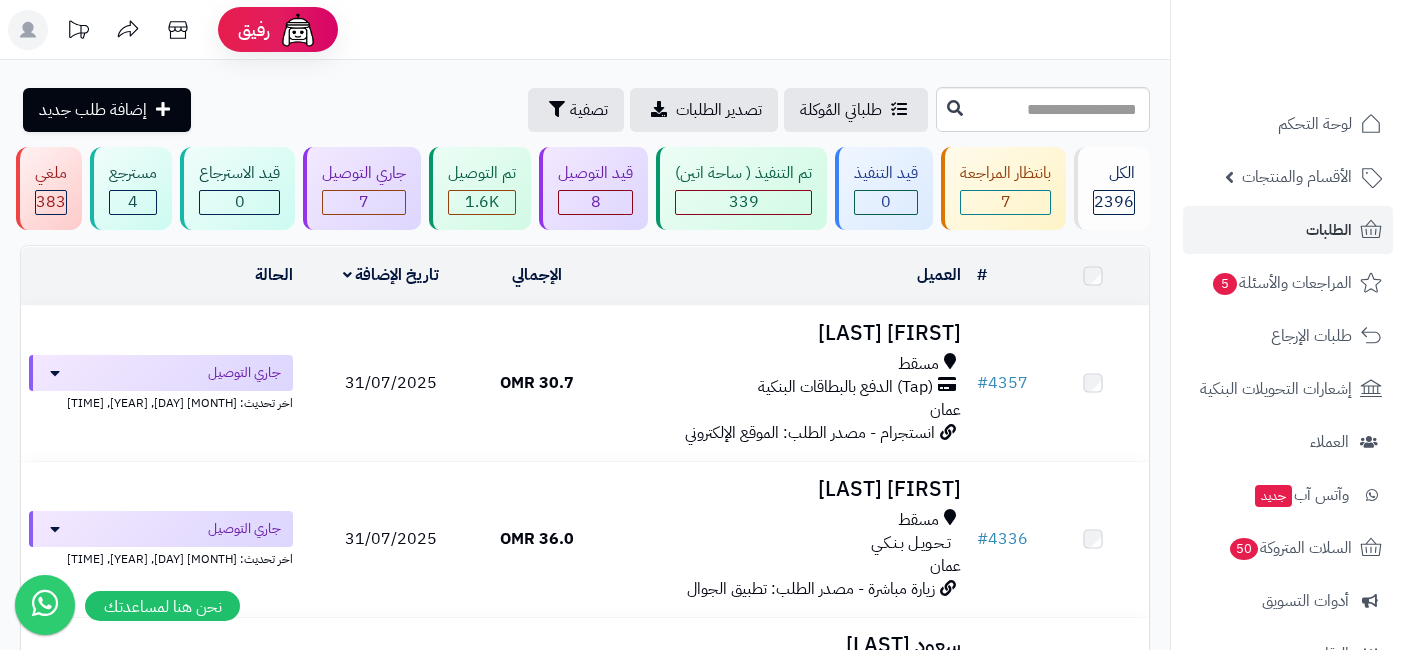 scroll, scrollTop: 0, scrollLeft: 0, axis: both 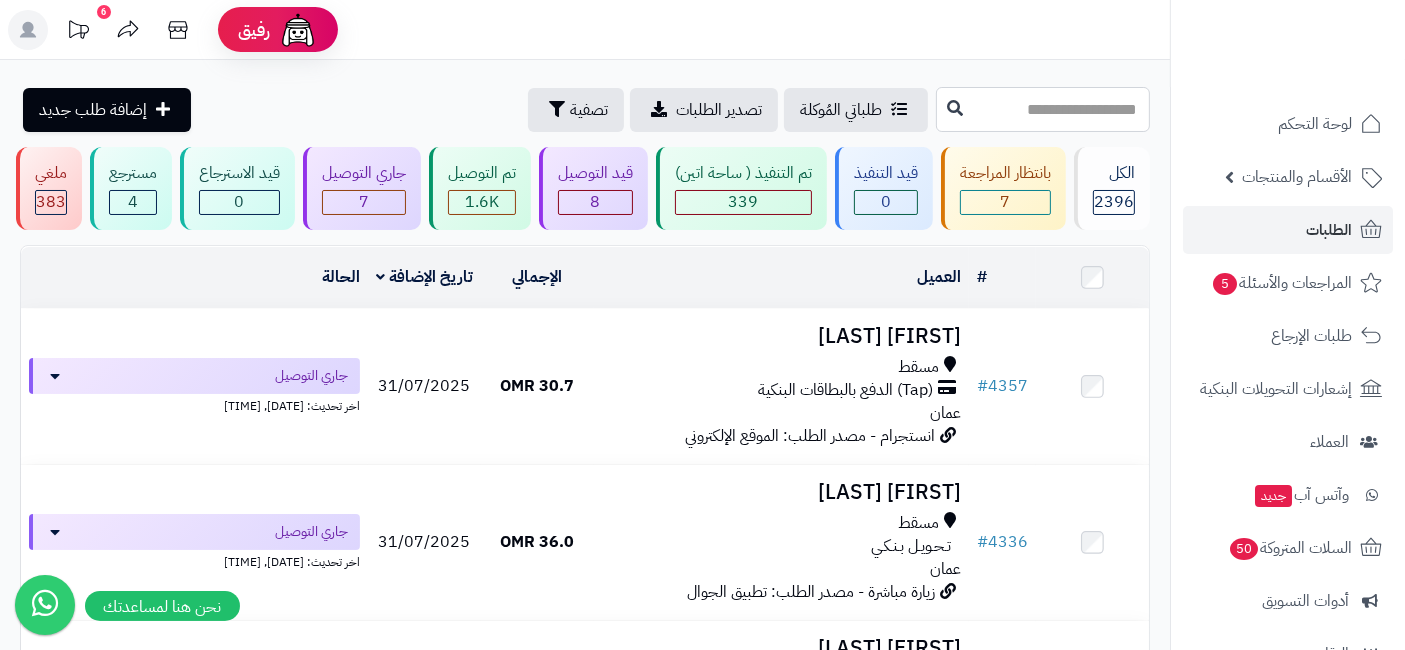 click at bounding box center [1043, 109] 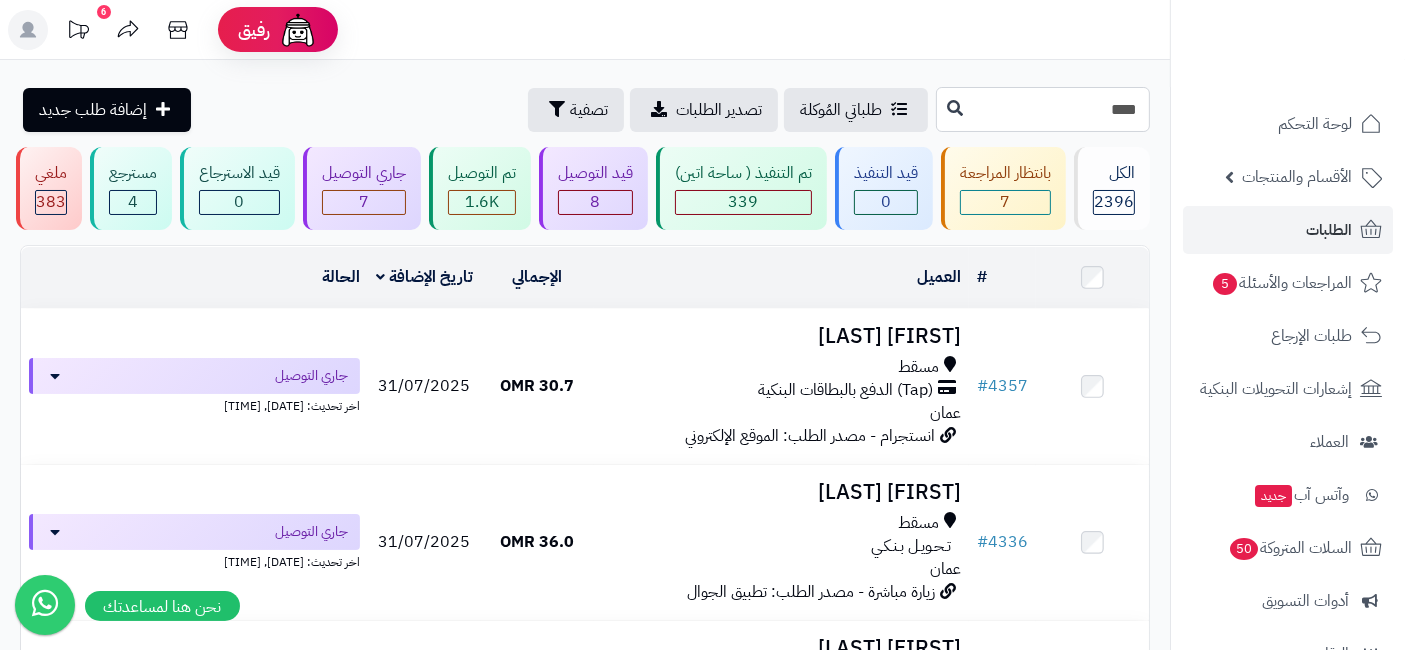 type on "****" 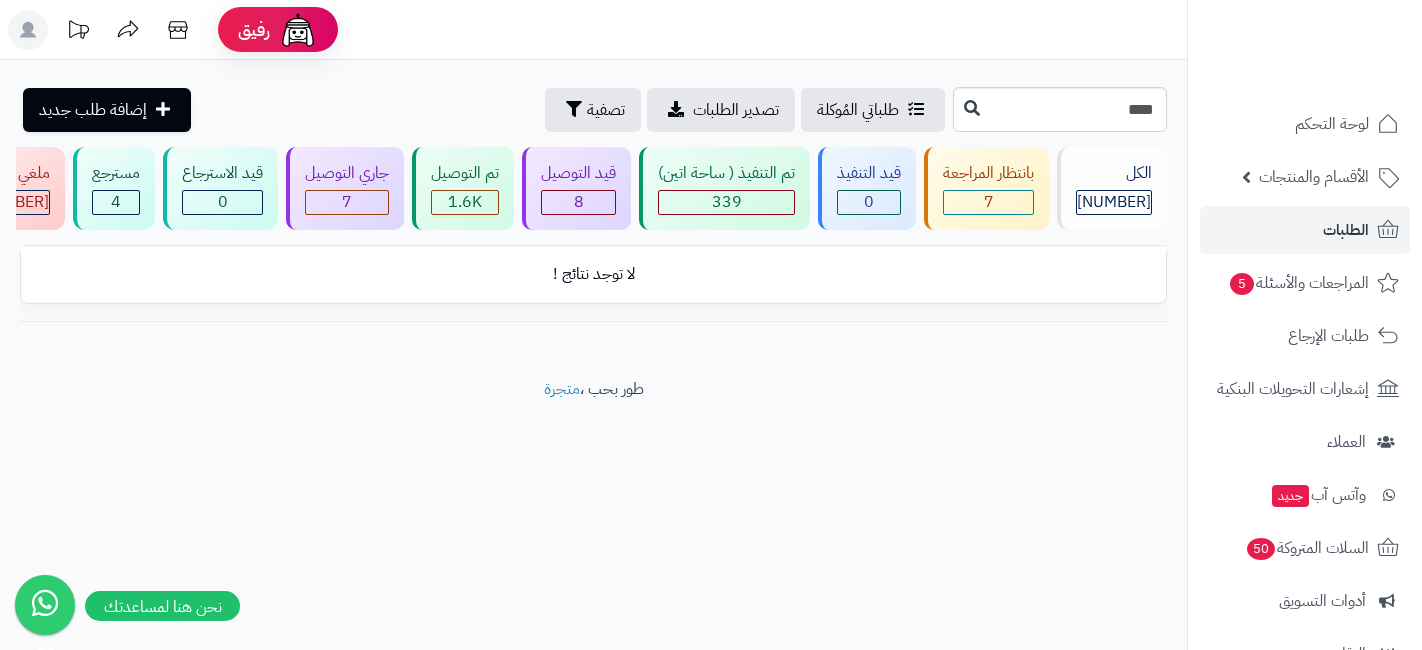 scroll, scrollTop: 0, scrollLeft: 0, axis: both 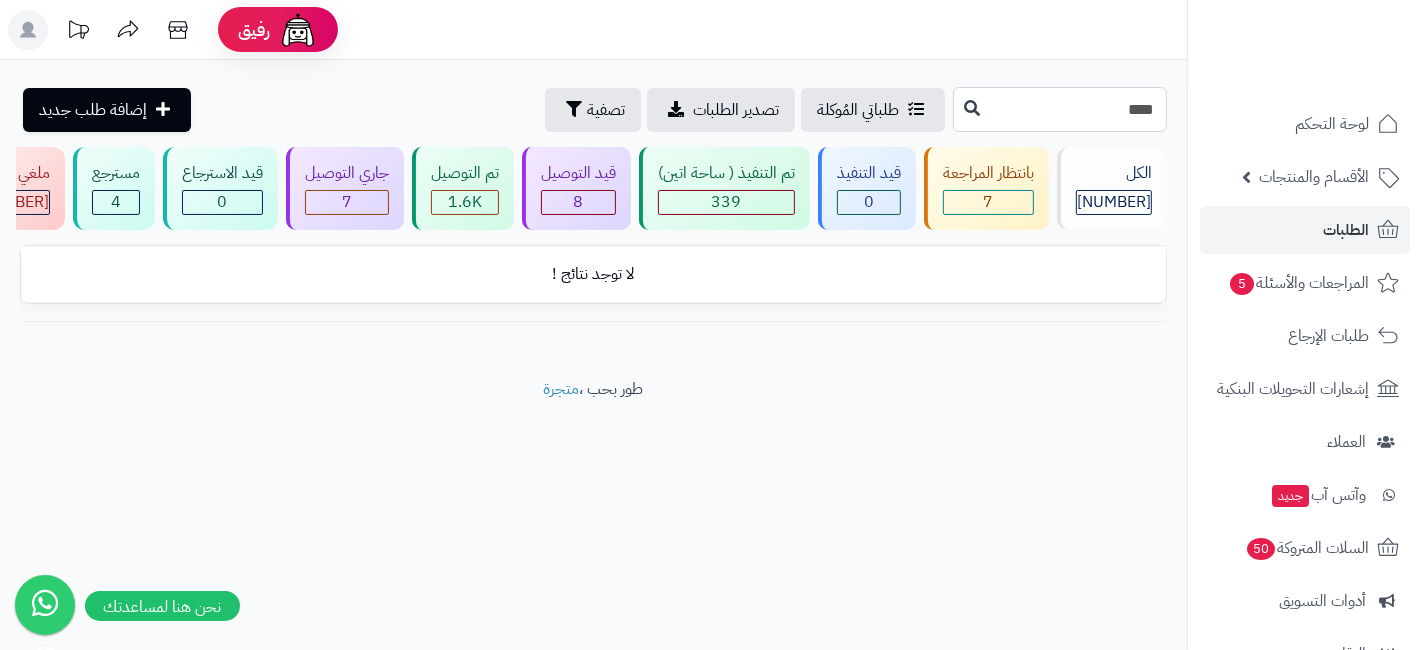 click on "****" at bounding box center (1060, 109) 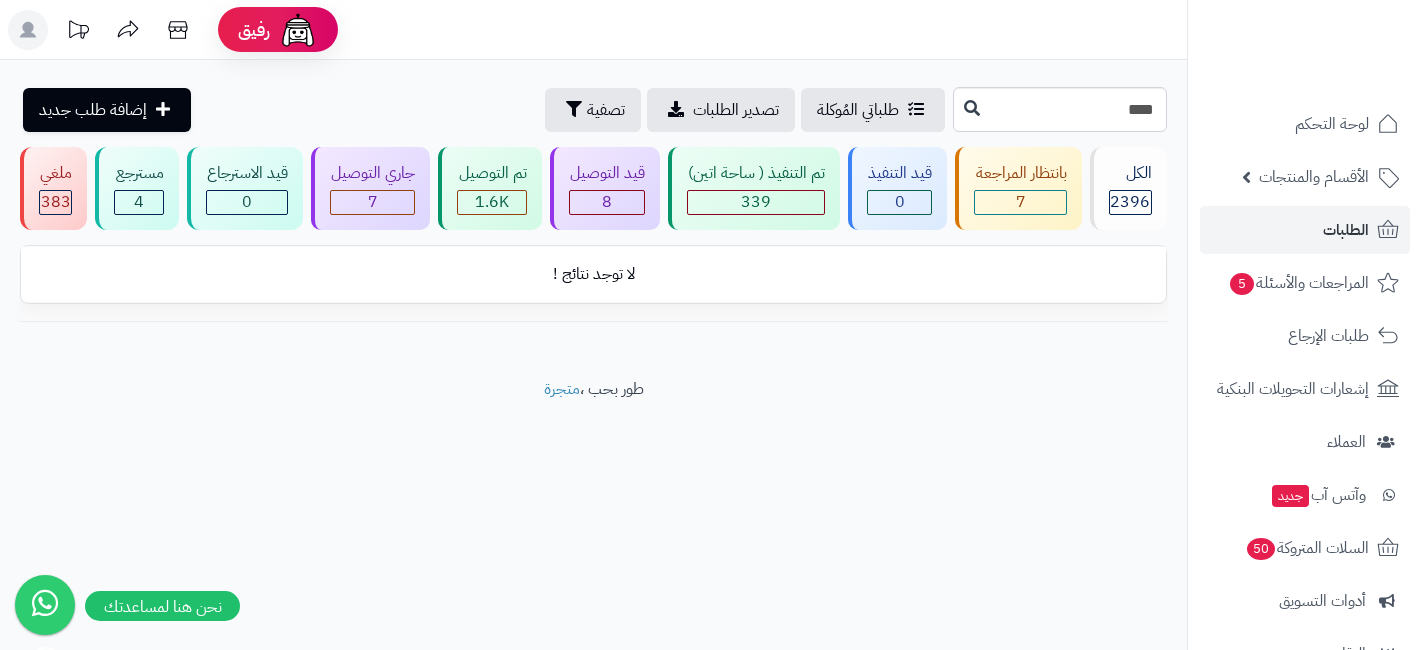 scroll, scrollTop: 0, scrollLeft: 0, axis: both 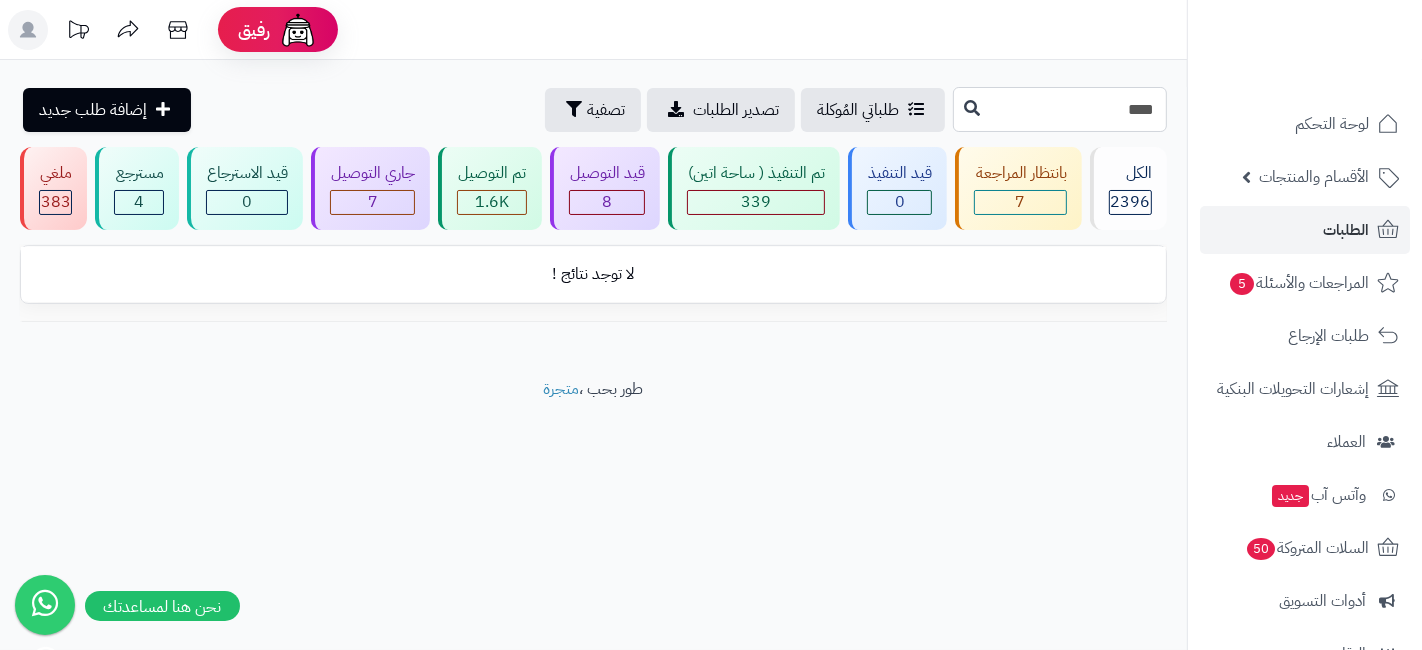 click on "****" at bounding box center (1060, 109) 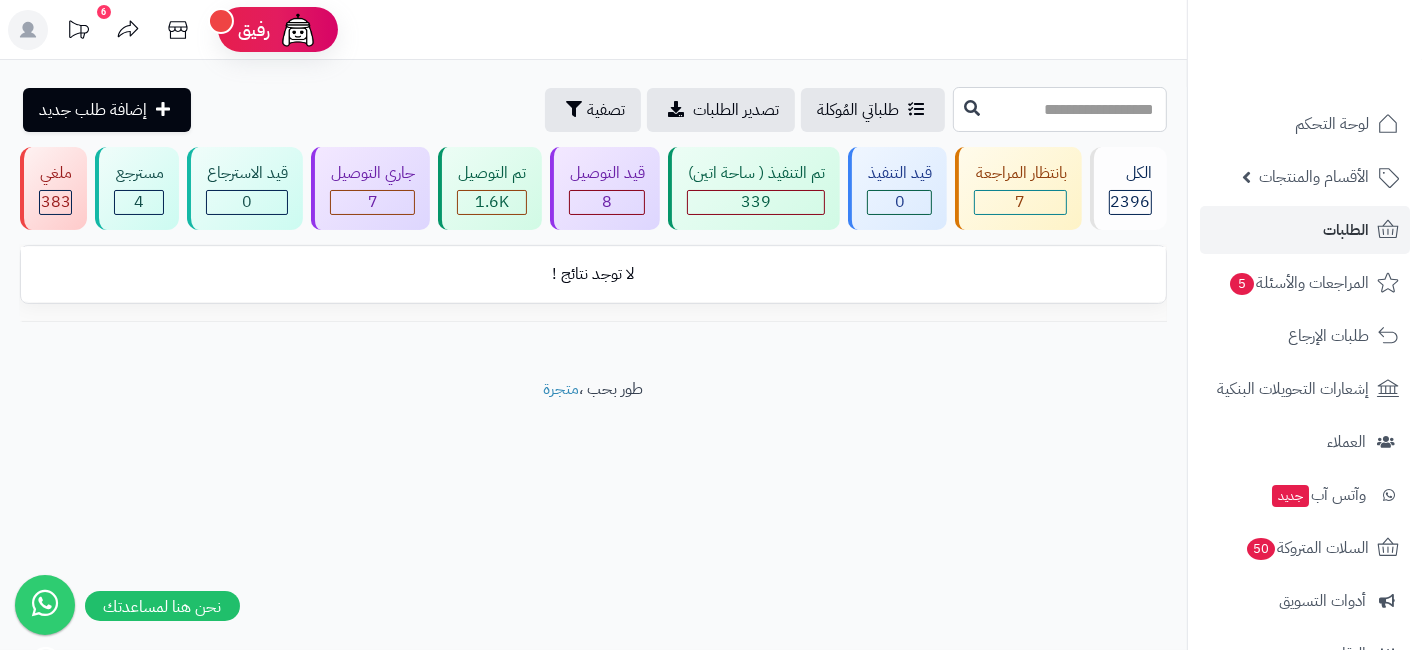 type on "*" 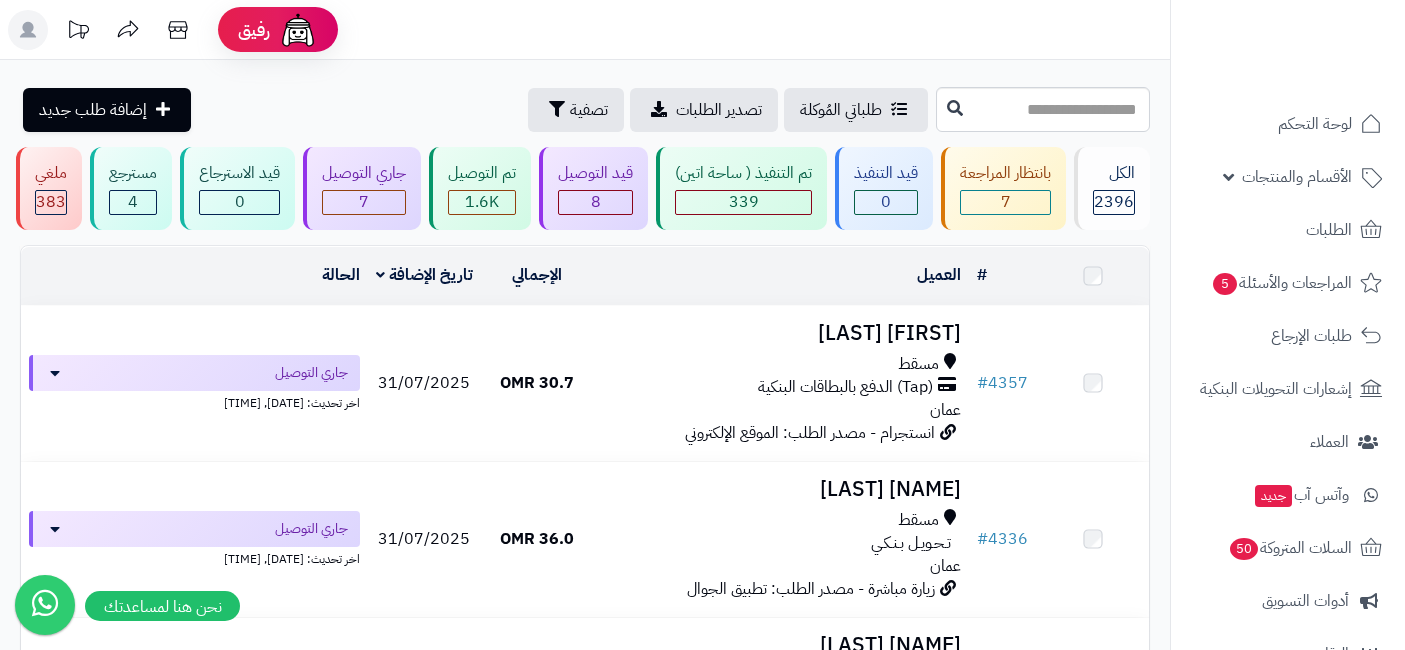 scroll, scrollTop: 0, scrollLeft: 0, axis: both 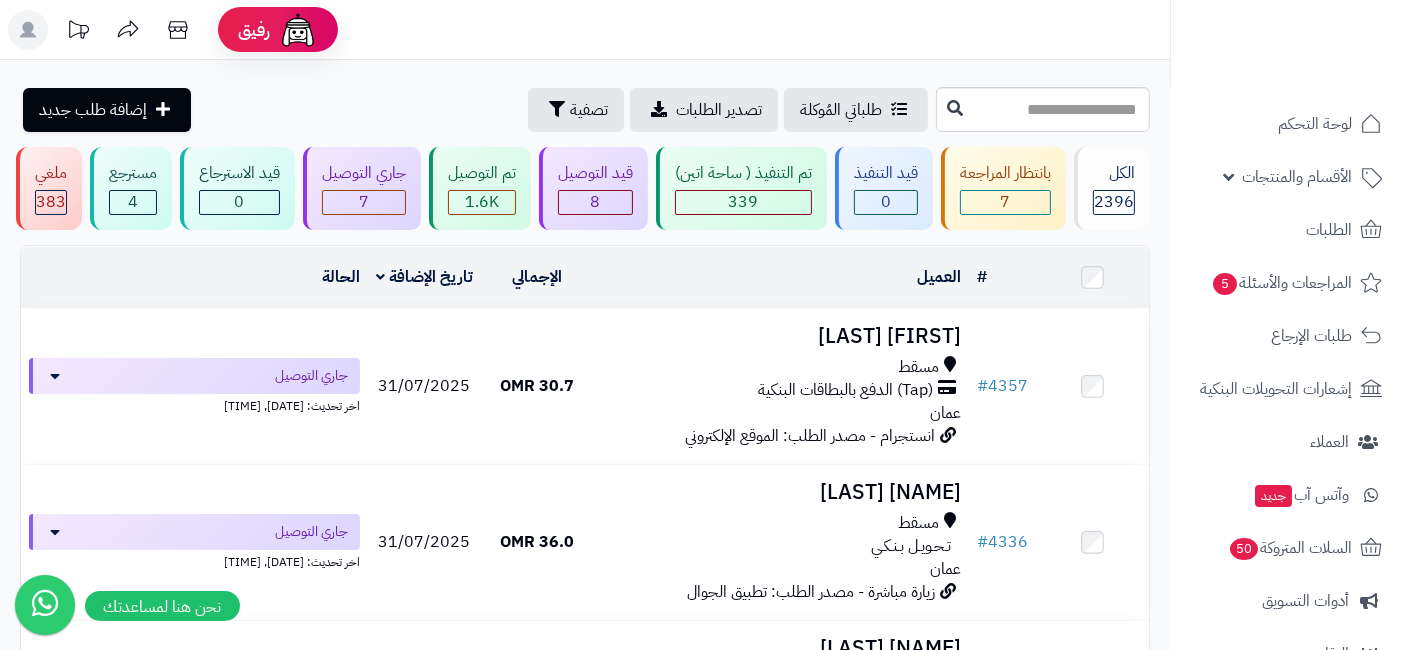 click on "الطلبات" at bounding box center [1329, 230] 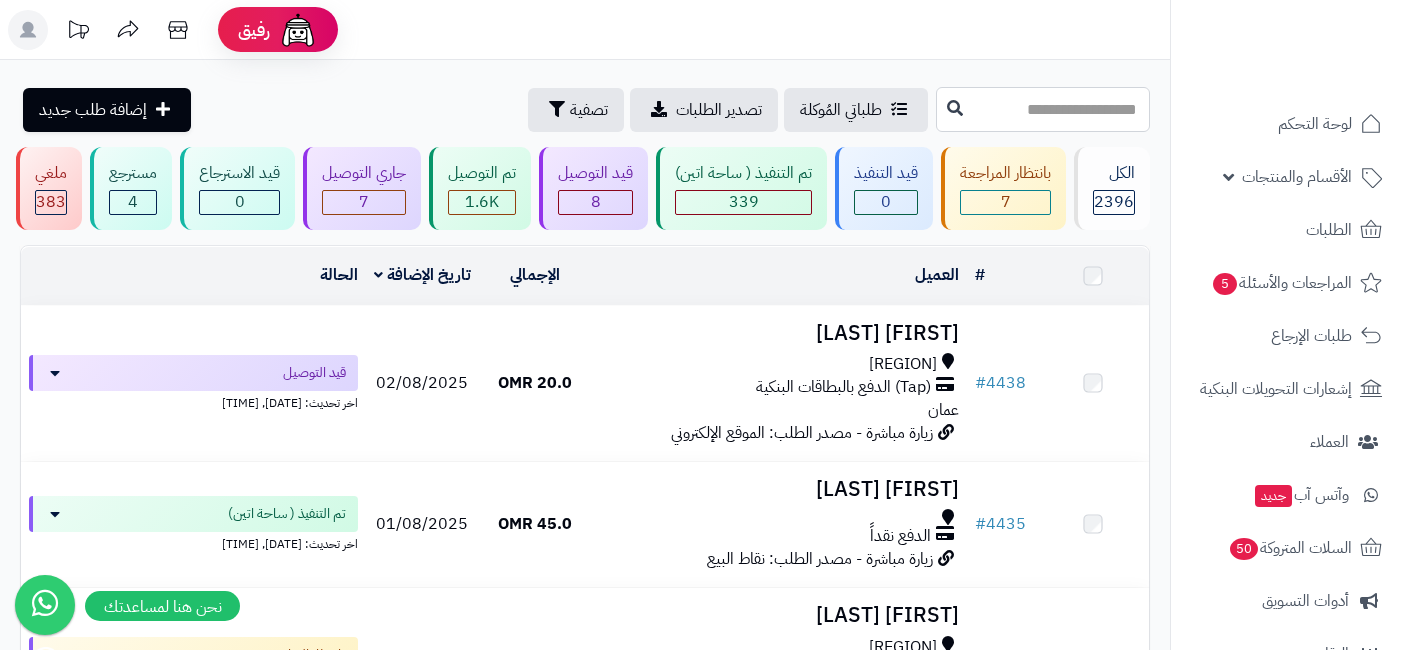 scroll, scrollTop: 0, scrollLeft: 0, axis: both 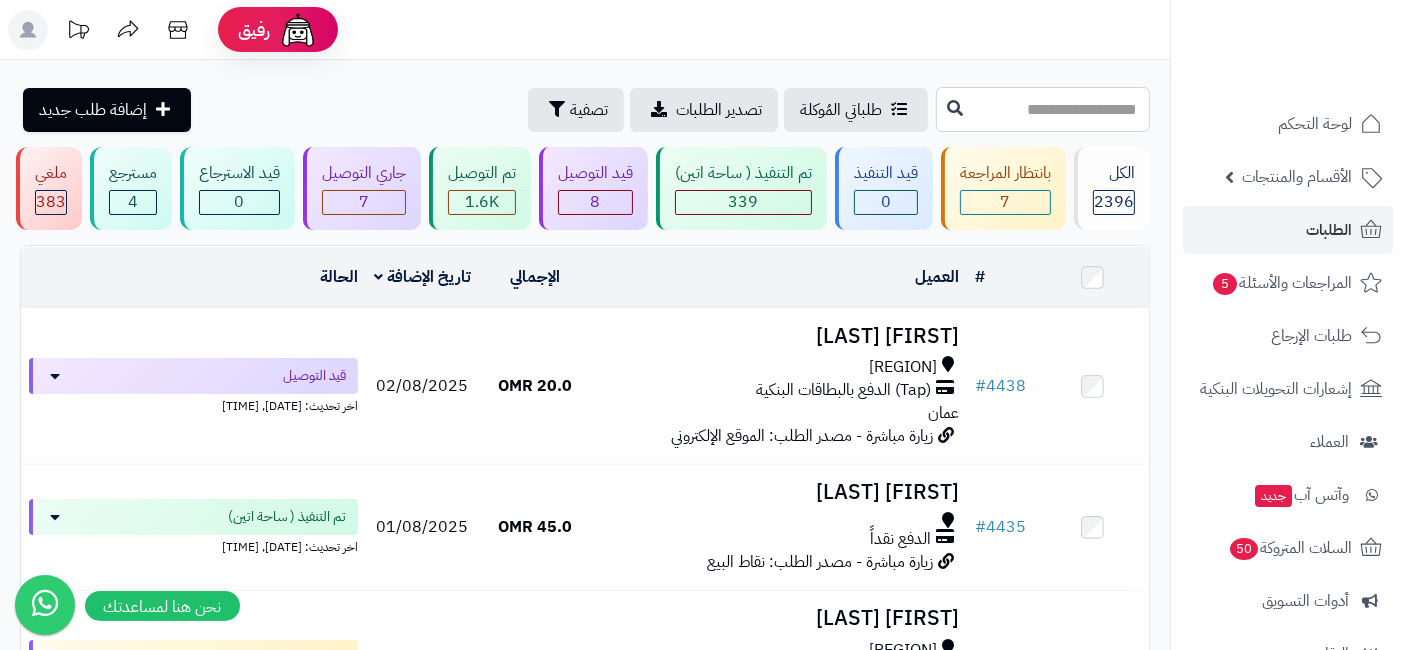 click at bounding box center (1043, 109) 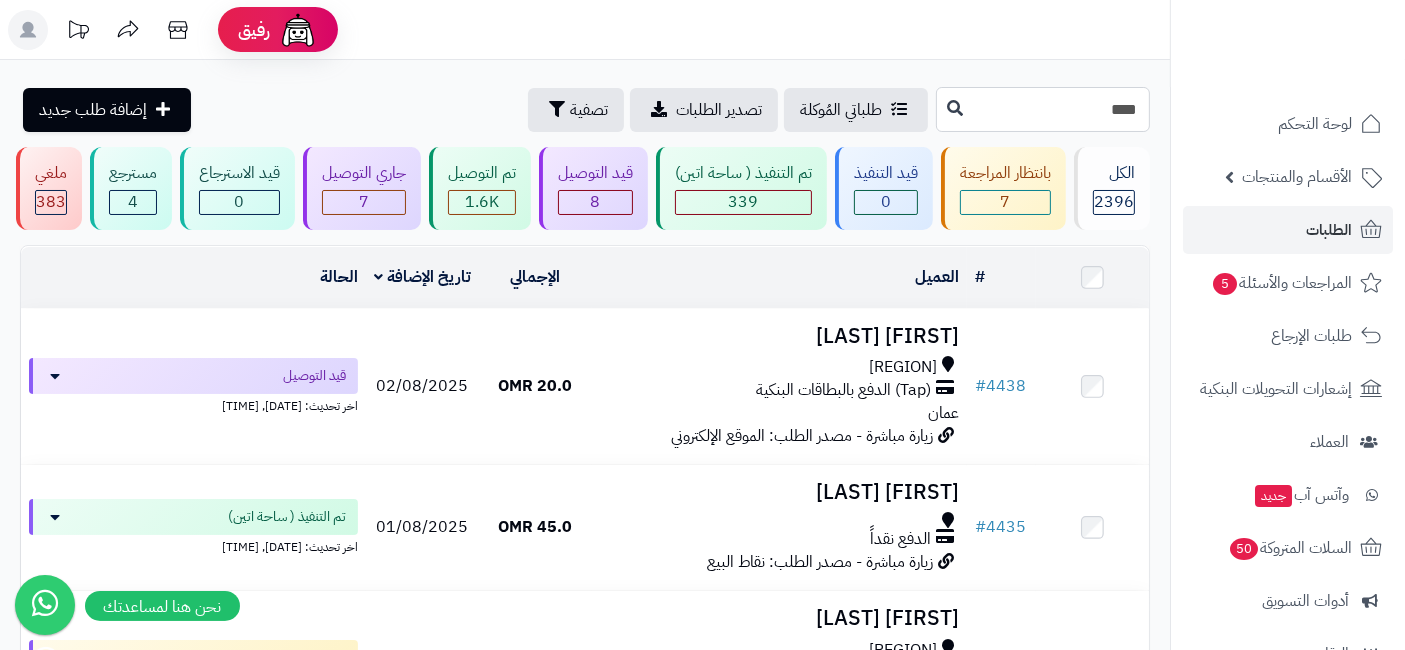 type on "****" 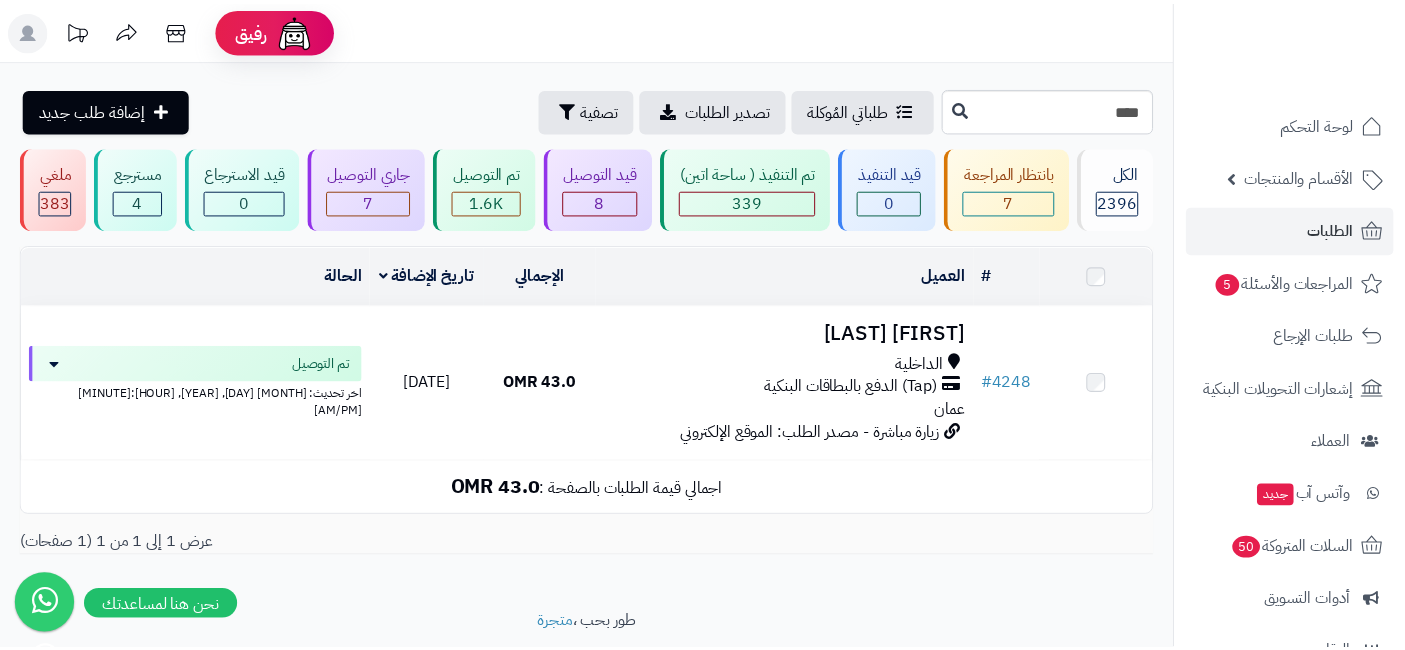 scroll, scrollTop: 0, scrollLeft: 0, axis: both 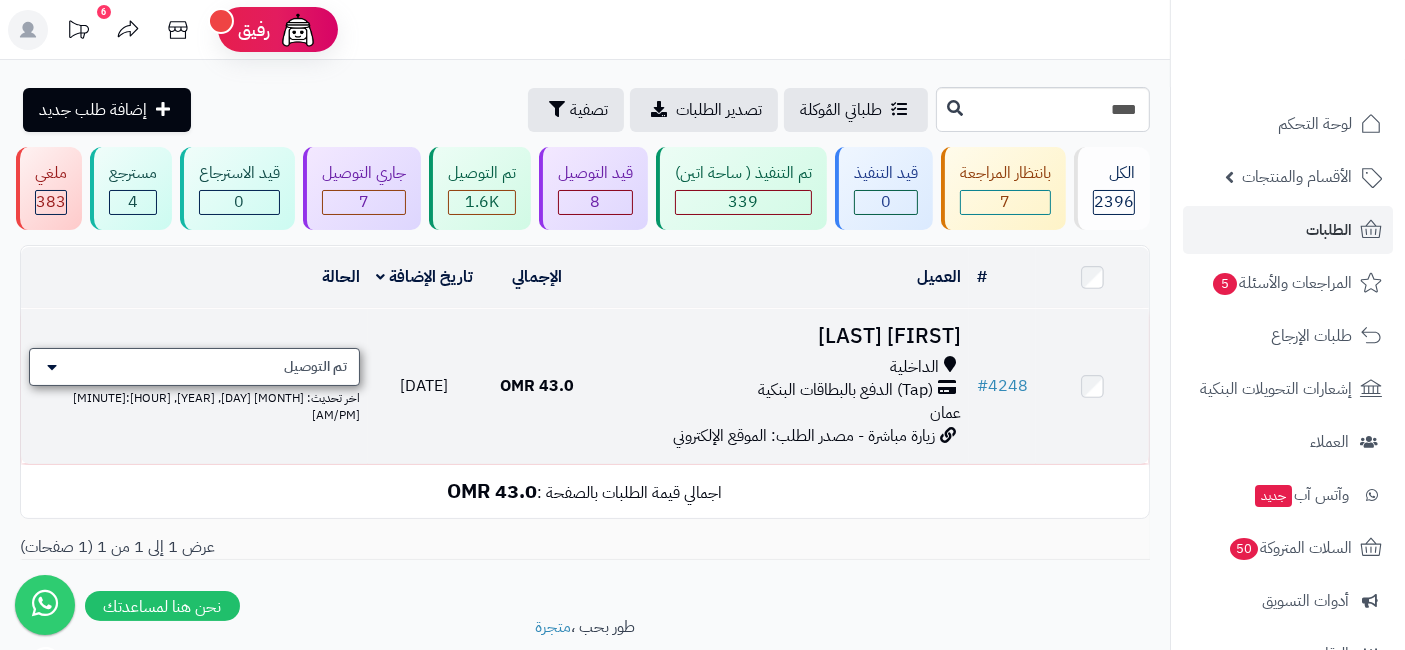 click on "تم التوصيل" at bounding box center (194, 367) 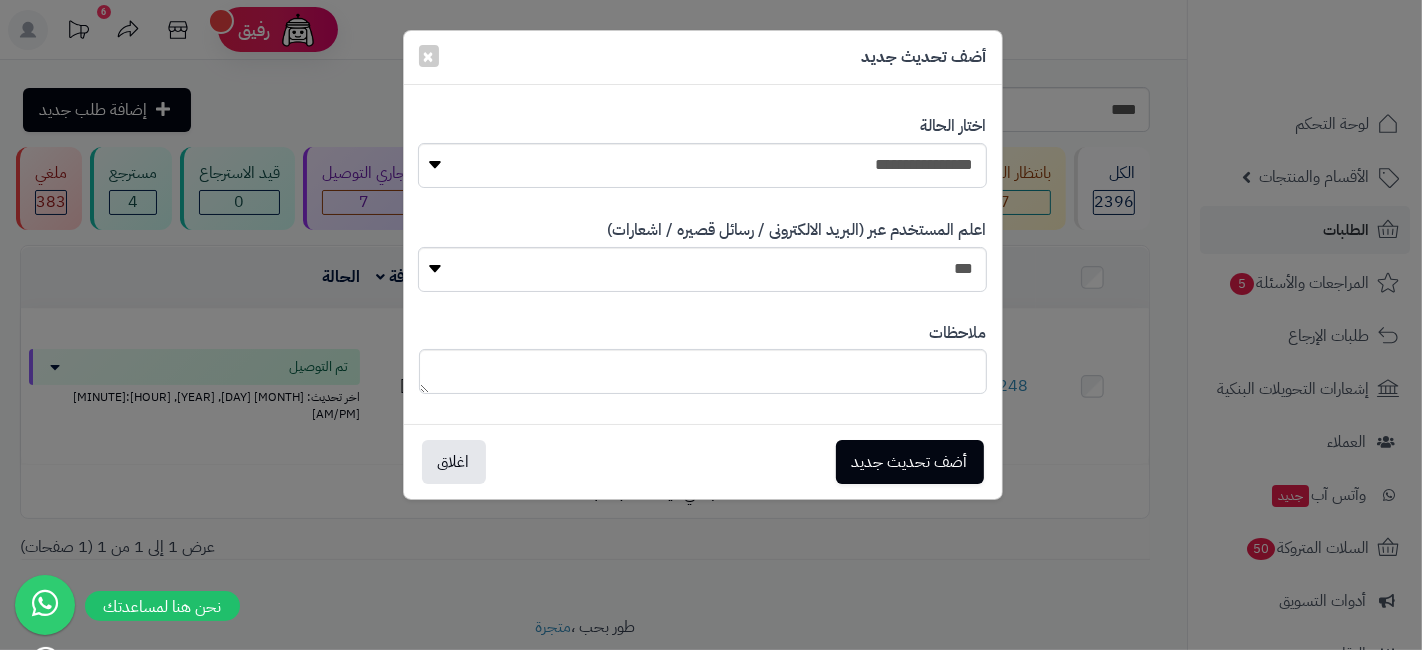 click on "**********" at bounding box center (711, 325) 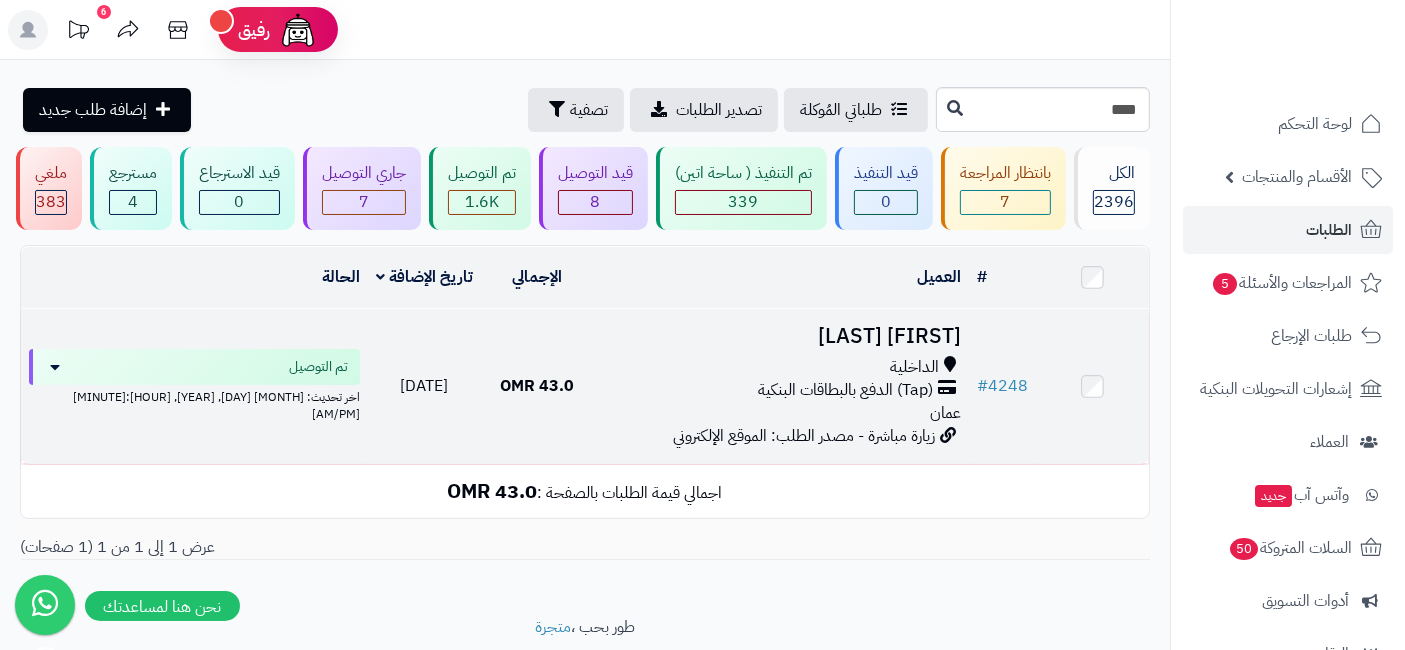 click on "HAIFA HILAL" at bounding box center [782, 336] 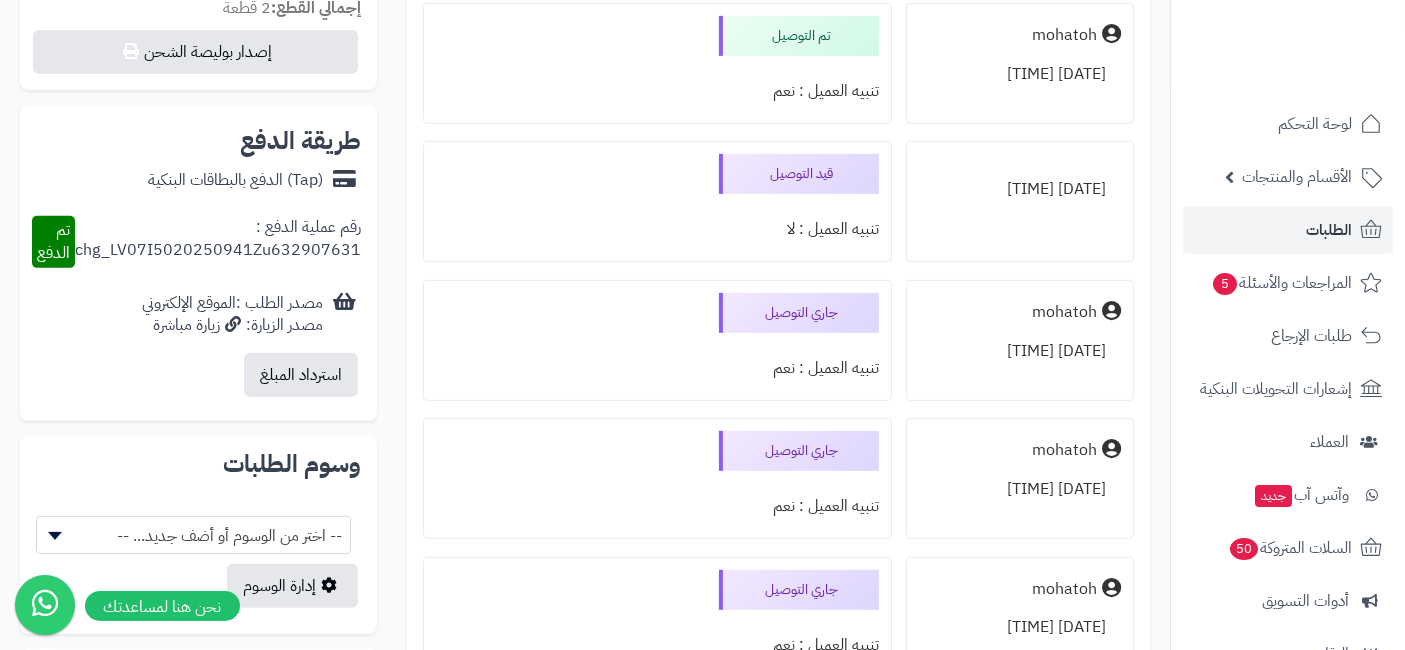 scroll, scrollTop: 811, scrollLeft: 0, axis: vertical 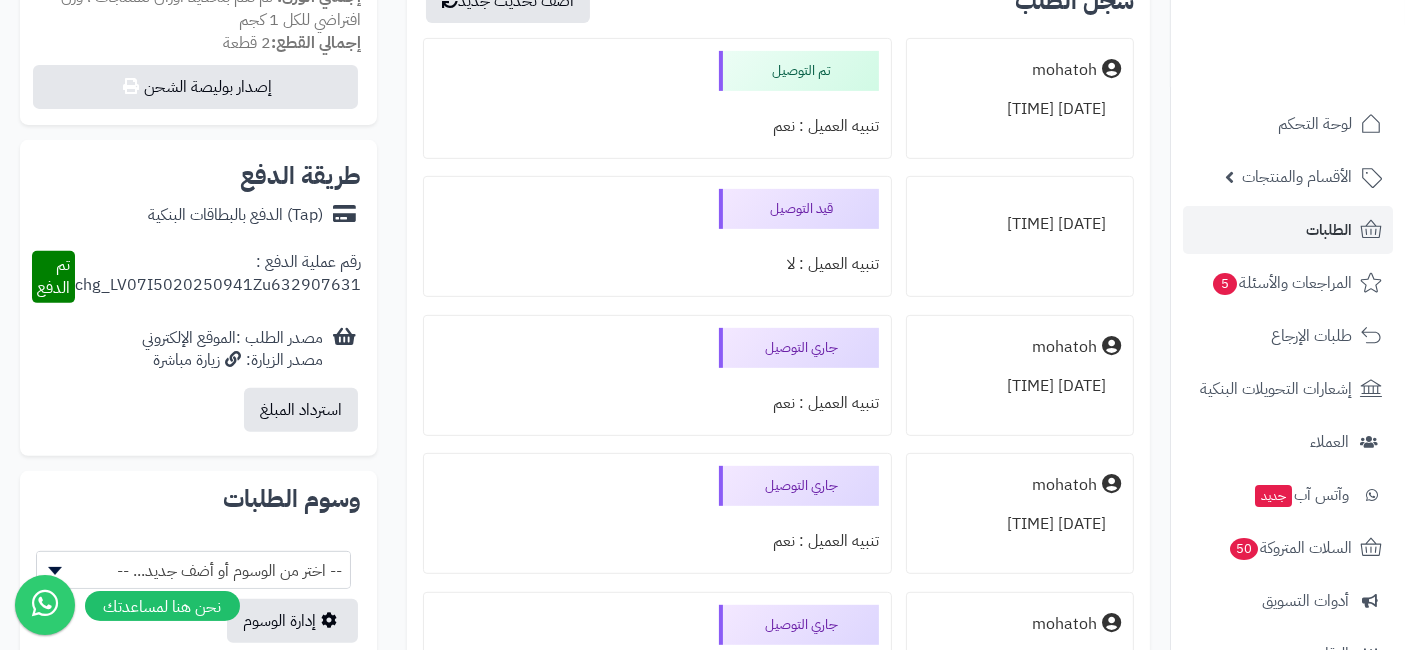 click on "[DATE] [TIME]" at bounding box center [1020, 224] 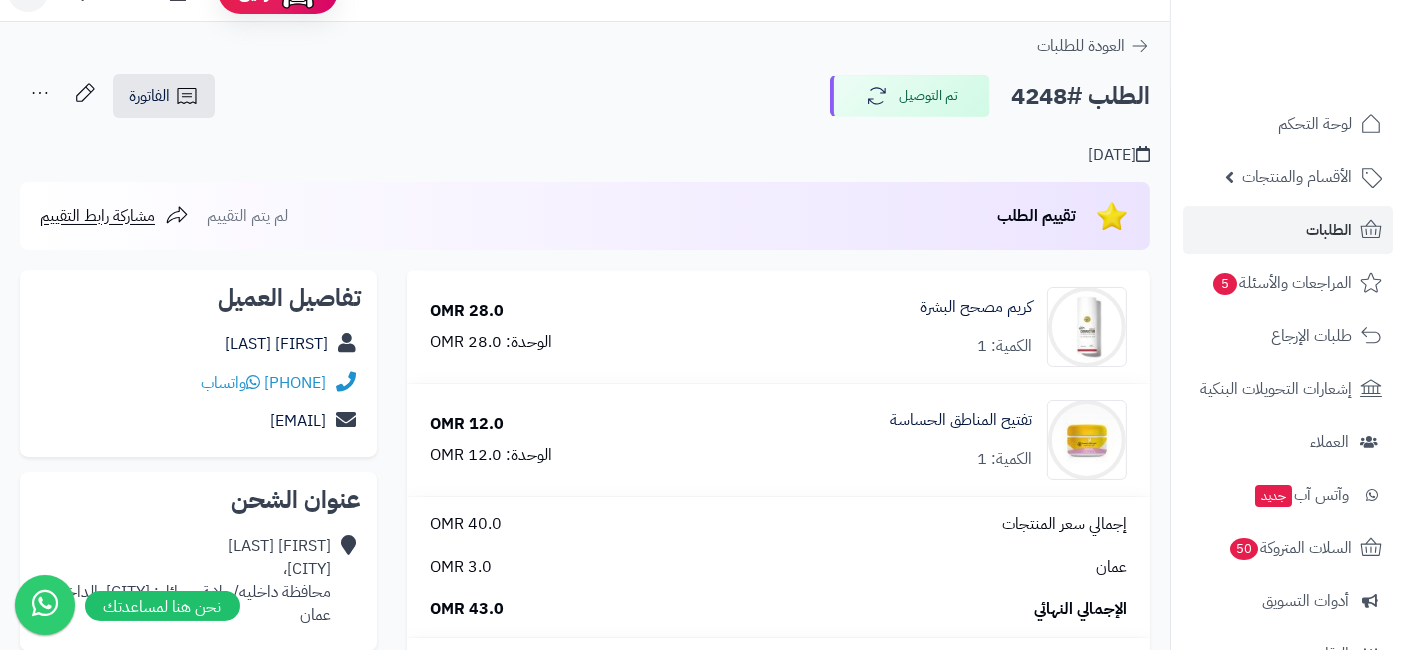 scroll, scrollTop: 0, scrollLeft: 0, axis: both 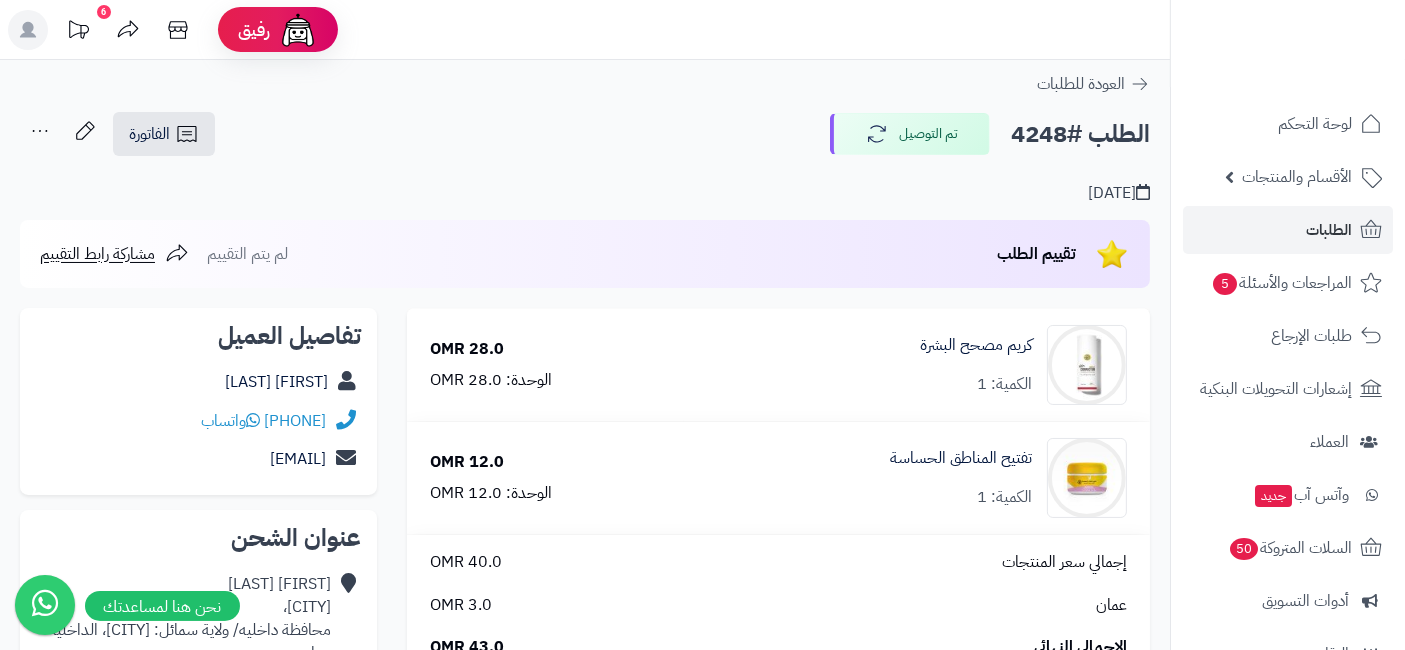 click on "تقييم الطلب
لم يتم التقييم
مشاركة رابط التقييم" at bounding box center (585, 254) 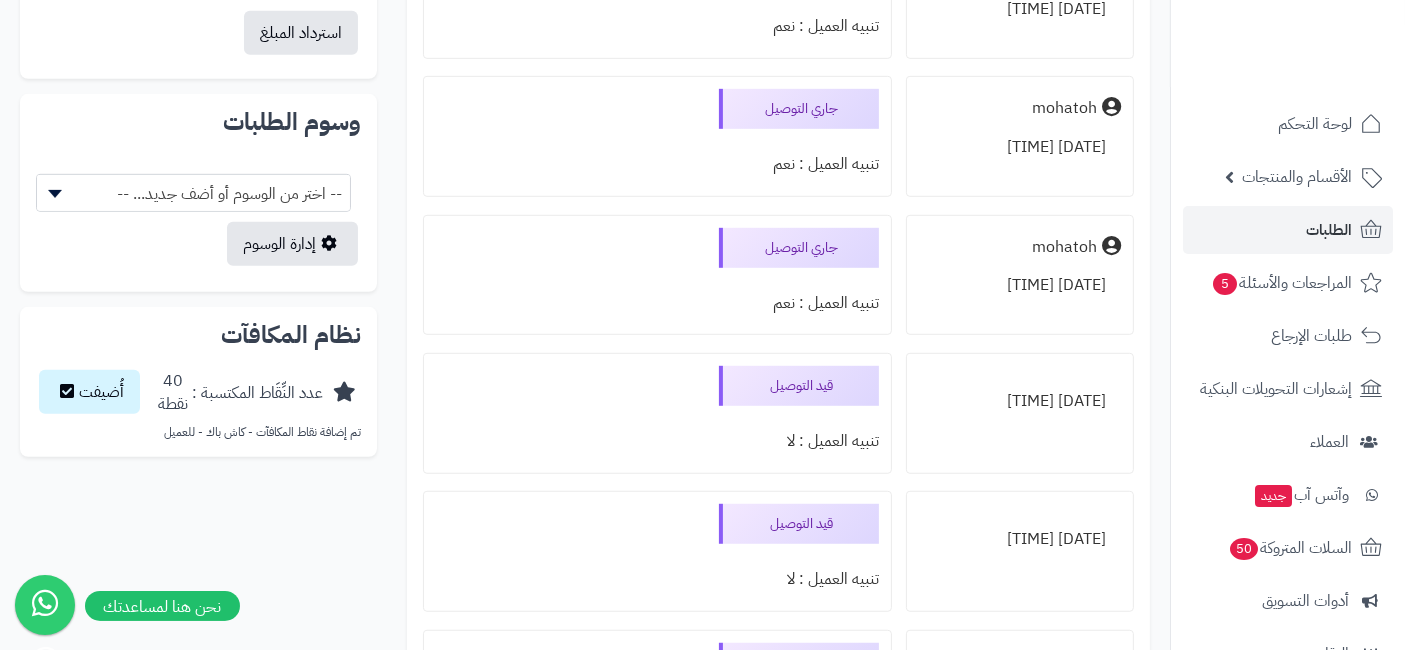 scroll, scrollTop: 1222, scrollLeft: 0, axis: vertical 